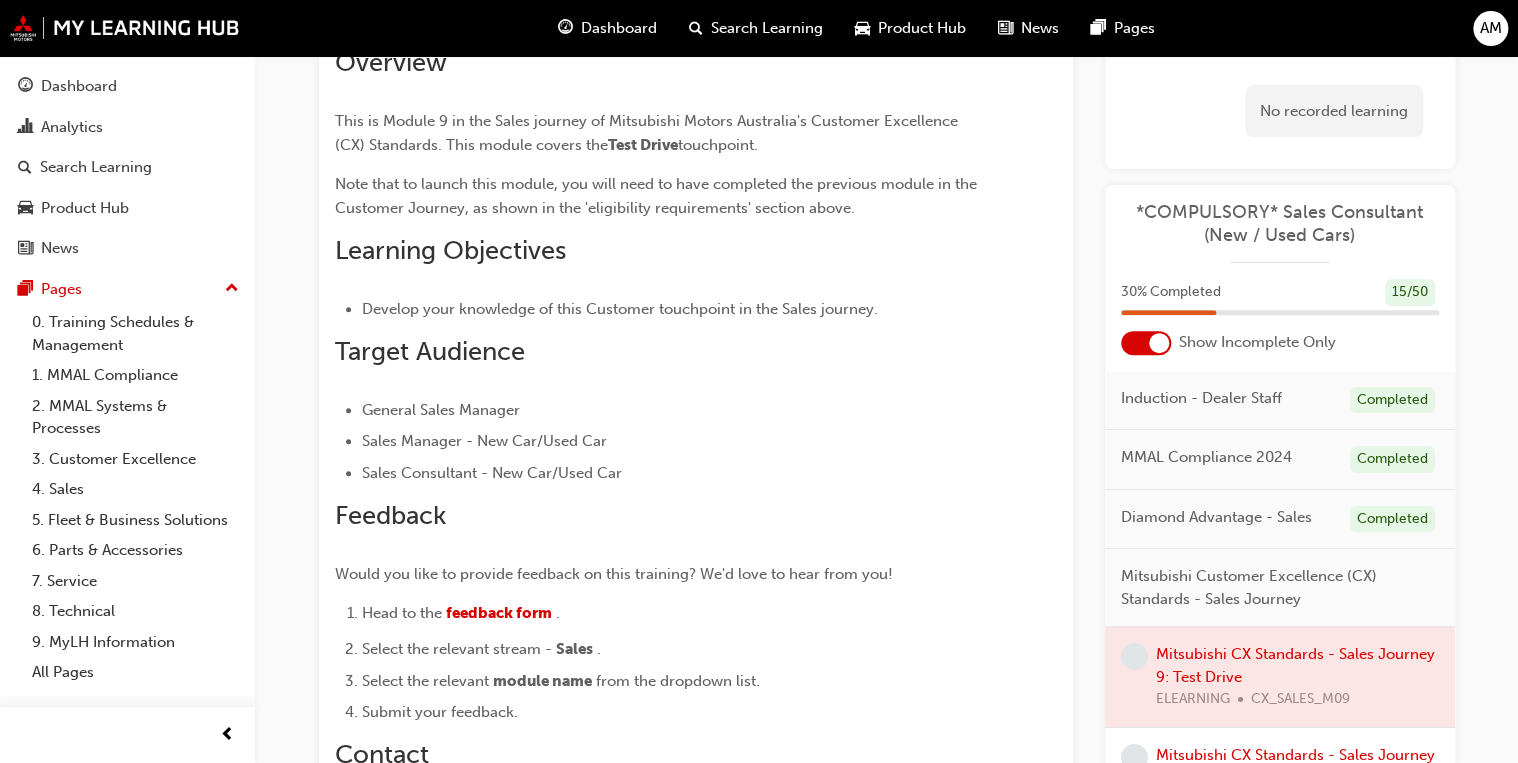 scroll, scrollTop: 0, scrollLeft: 0, axis: both 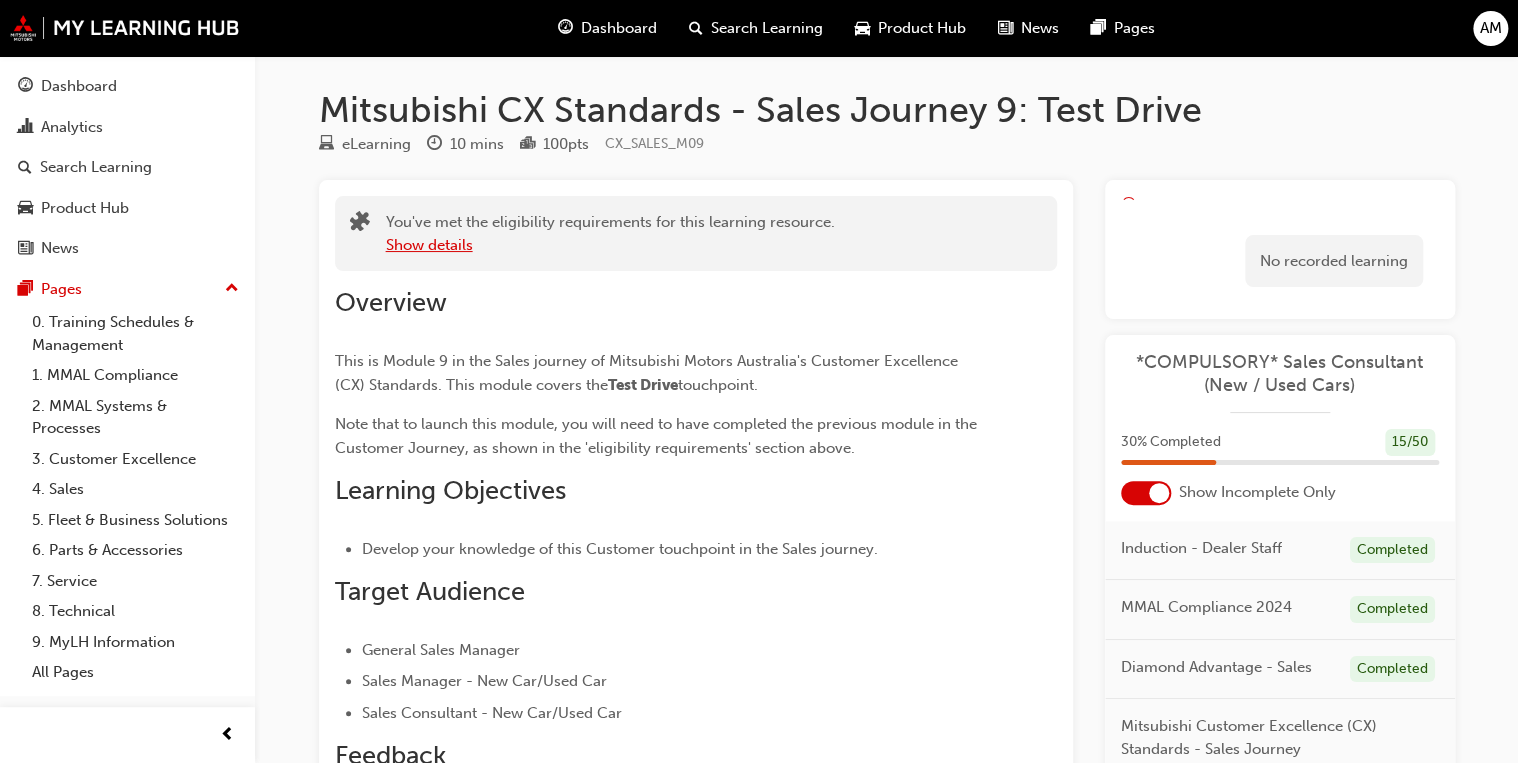 click on "Show details" at bounding box center (429, 245) 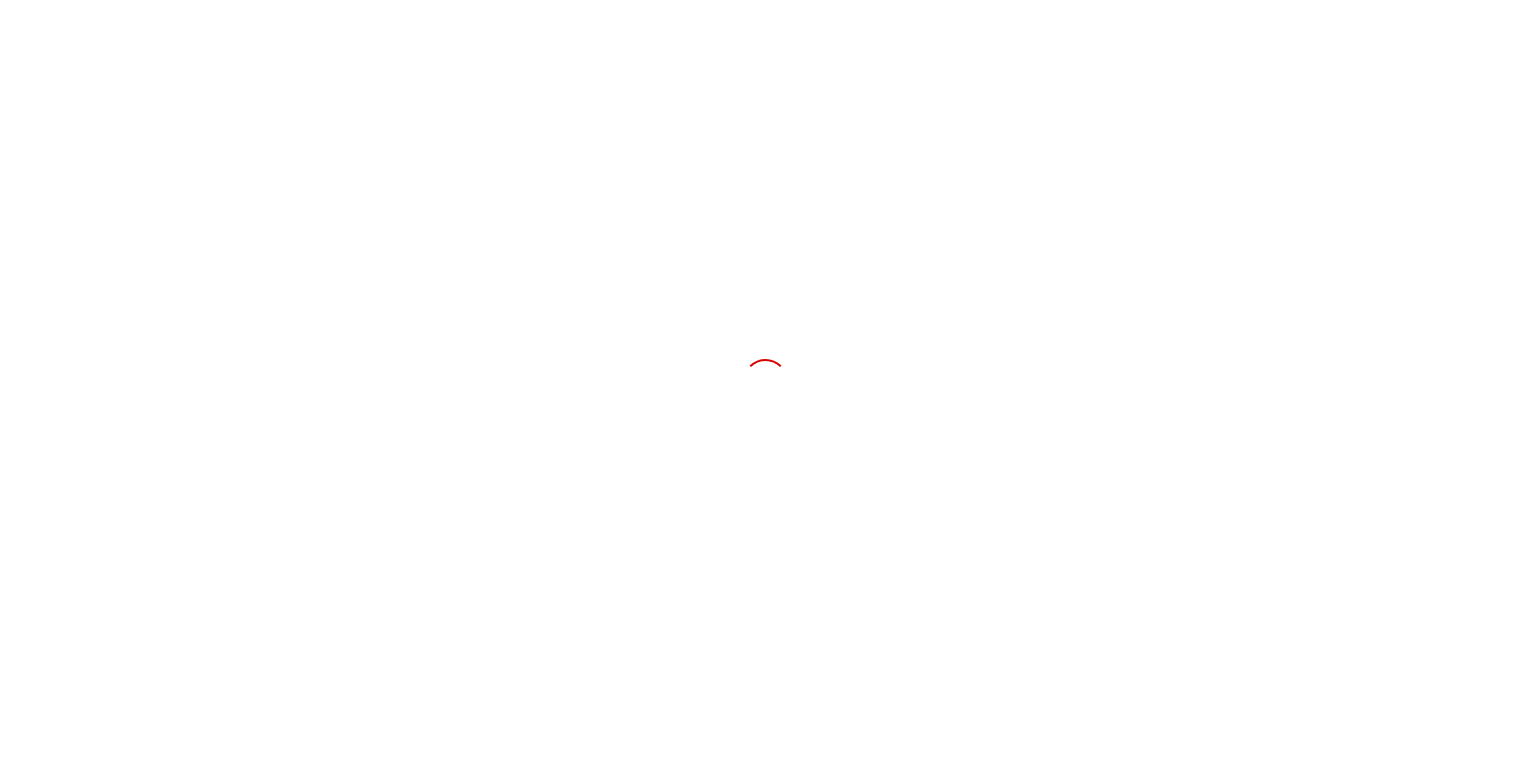scroll, scrollTop: 0, scrollLeft: 0, axis: both 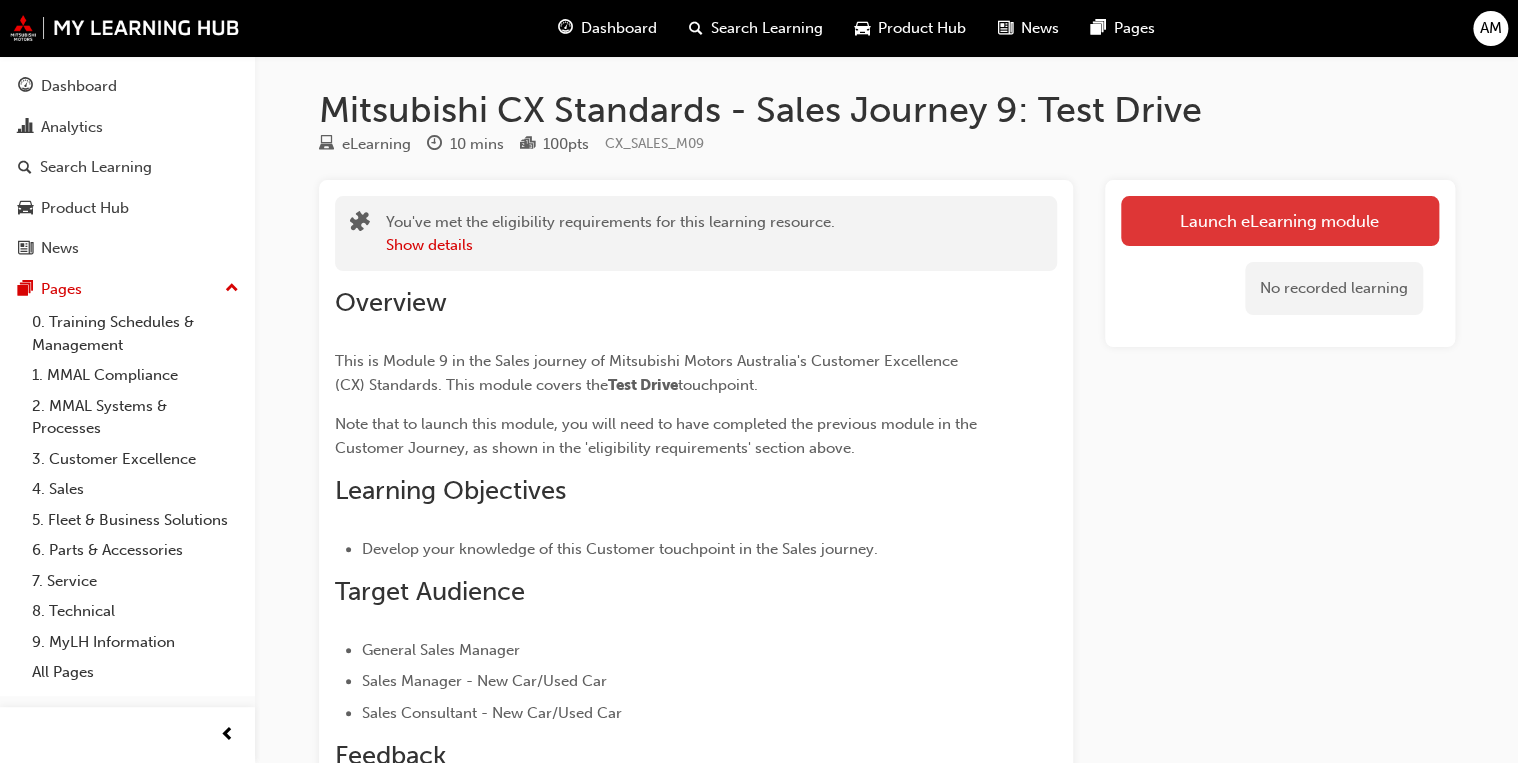 click on "Launch eLearning module" at bounding box center (1280, 221) 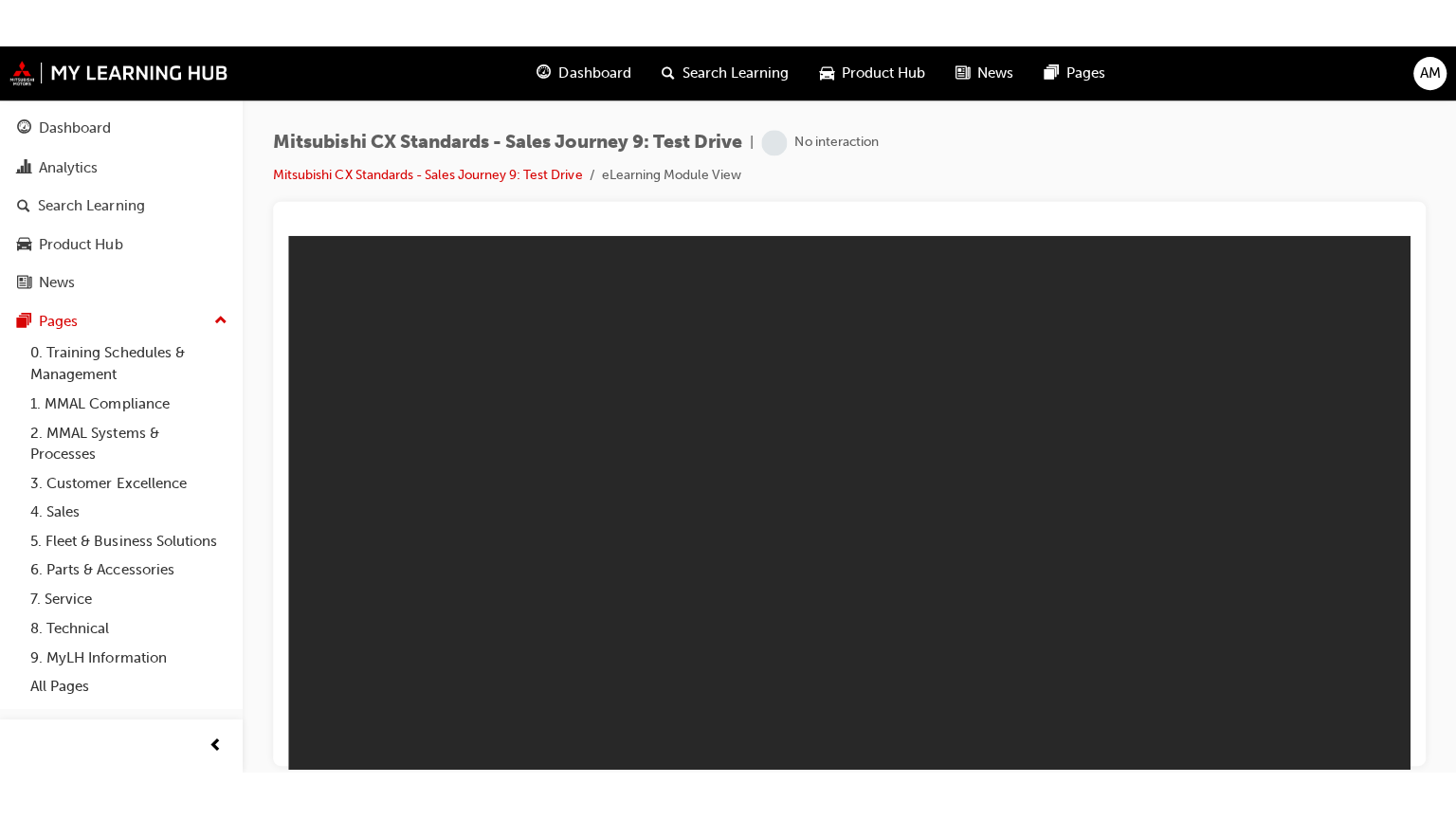 scroll, scrollTop: 0, scrollLeft: 0, axis: both 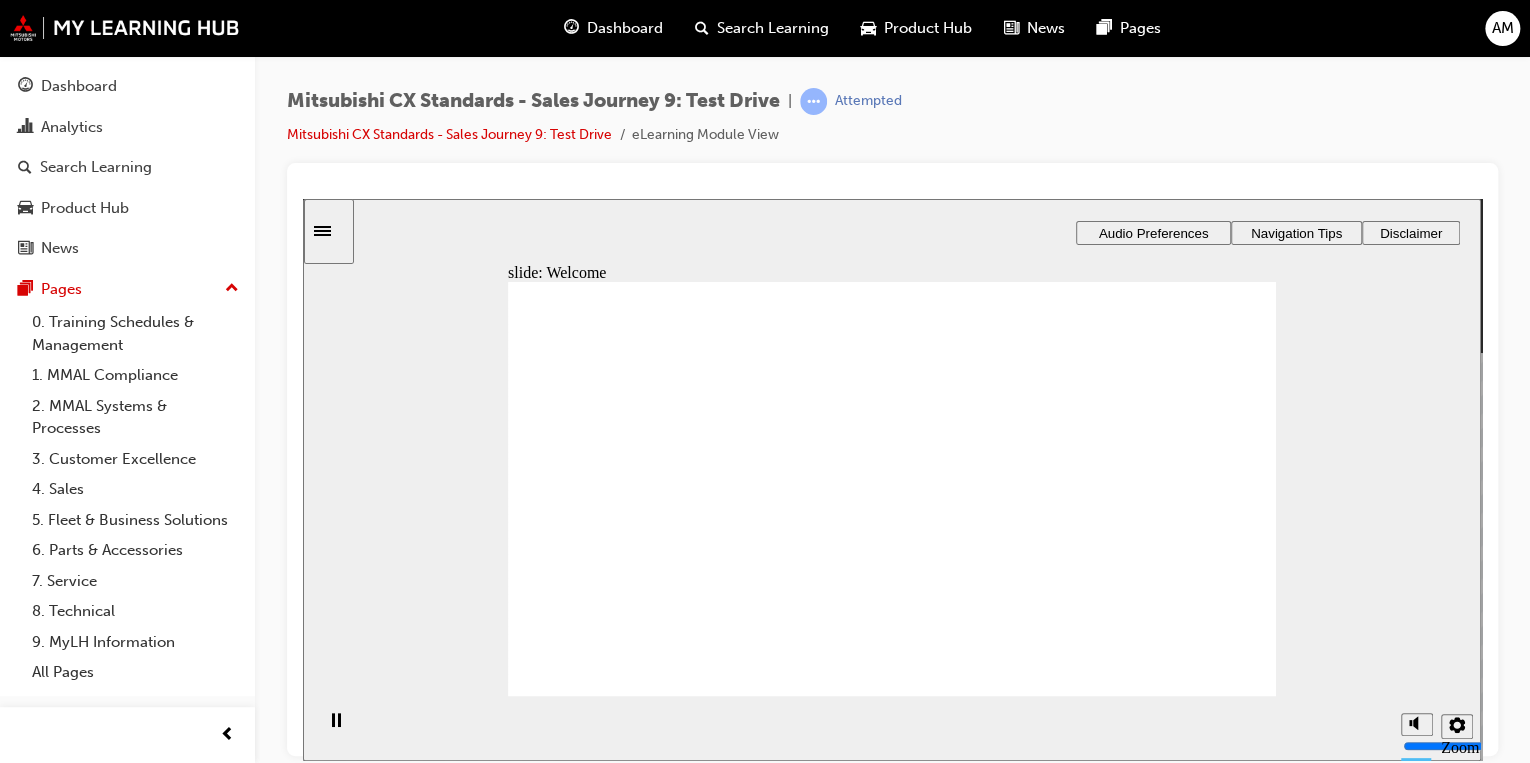 click 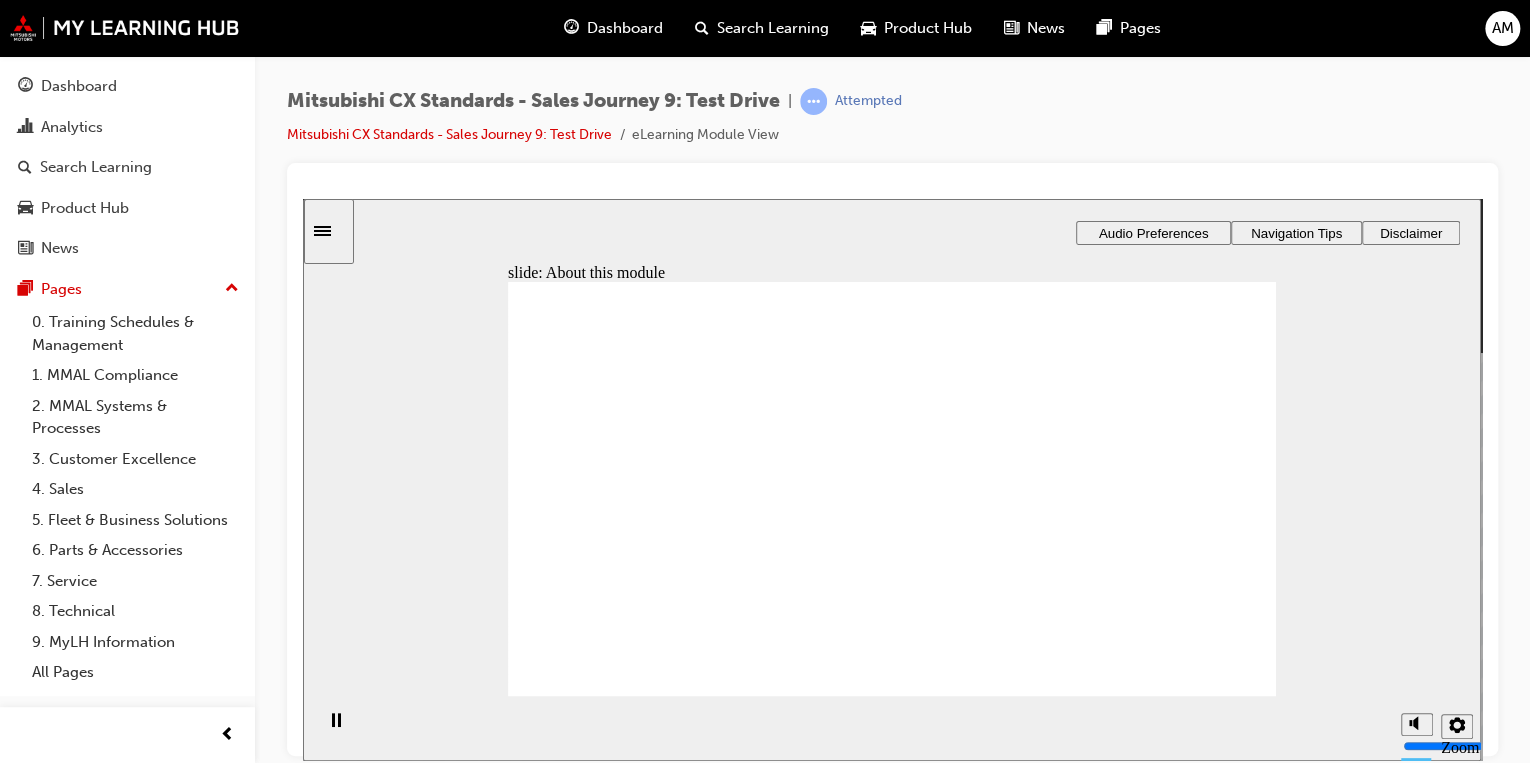 click 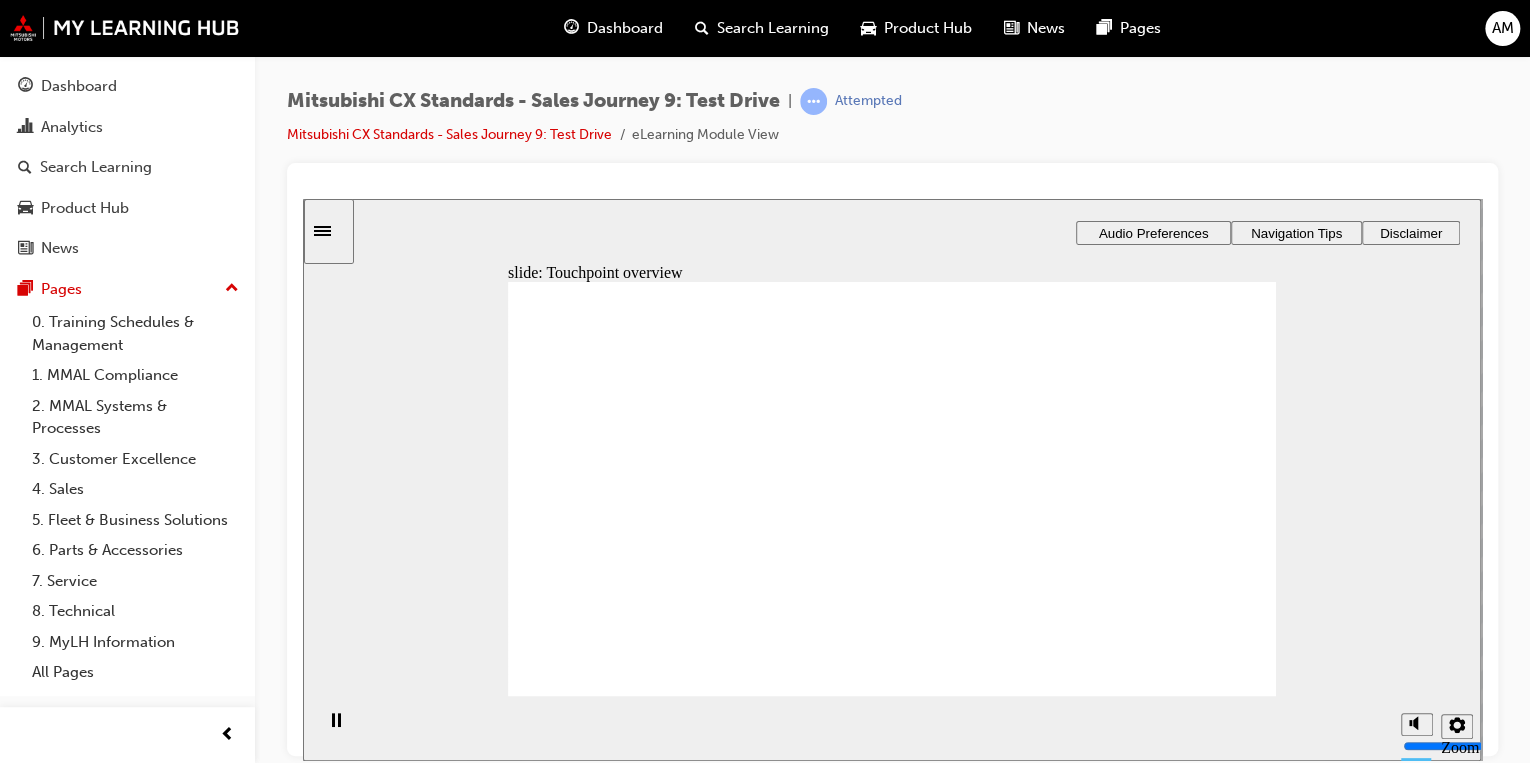 click 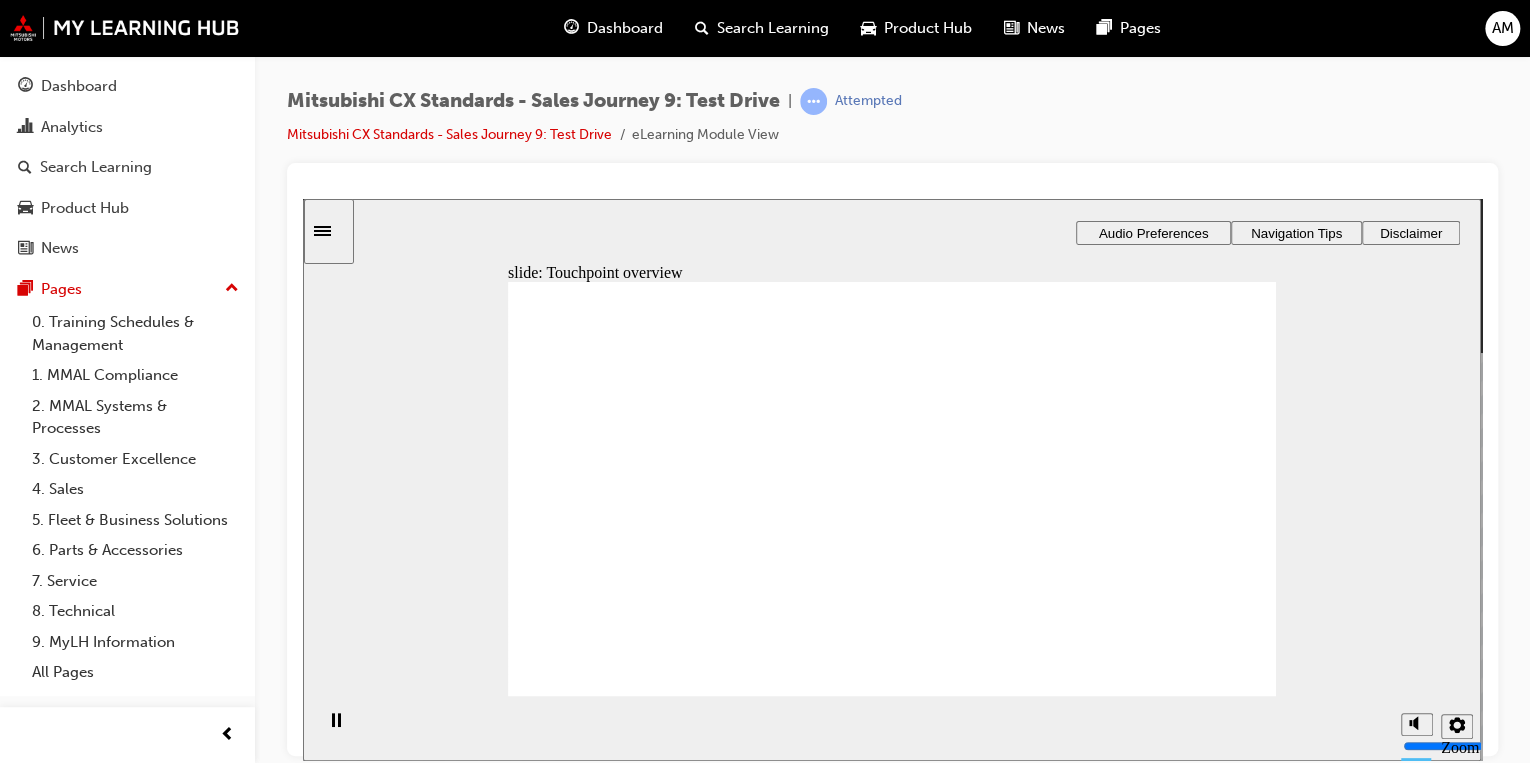 click 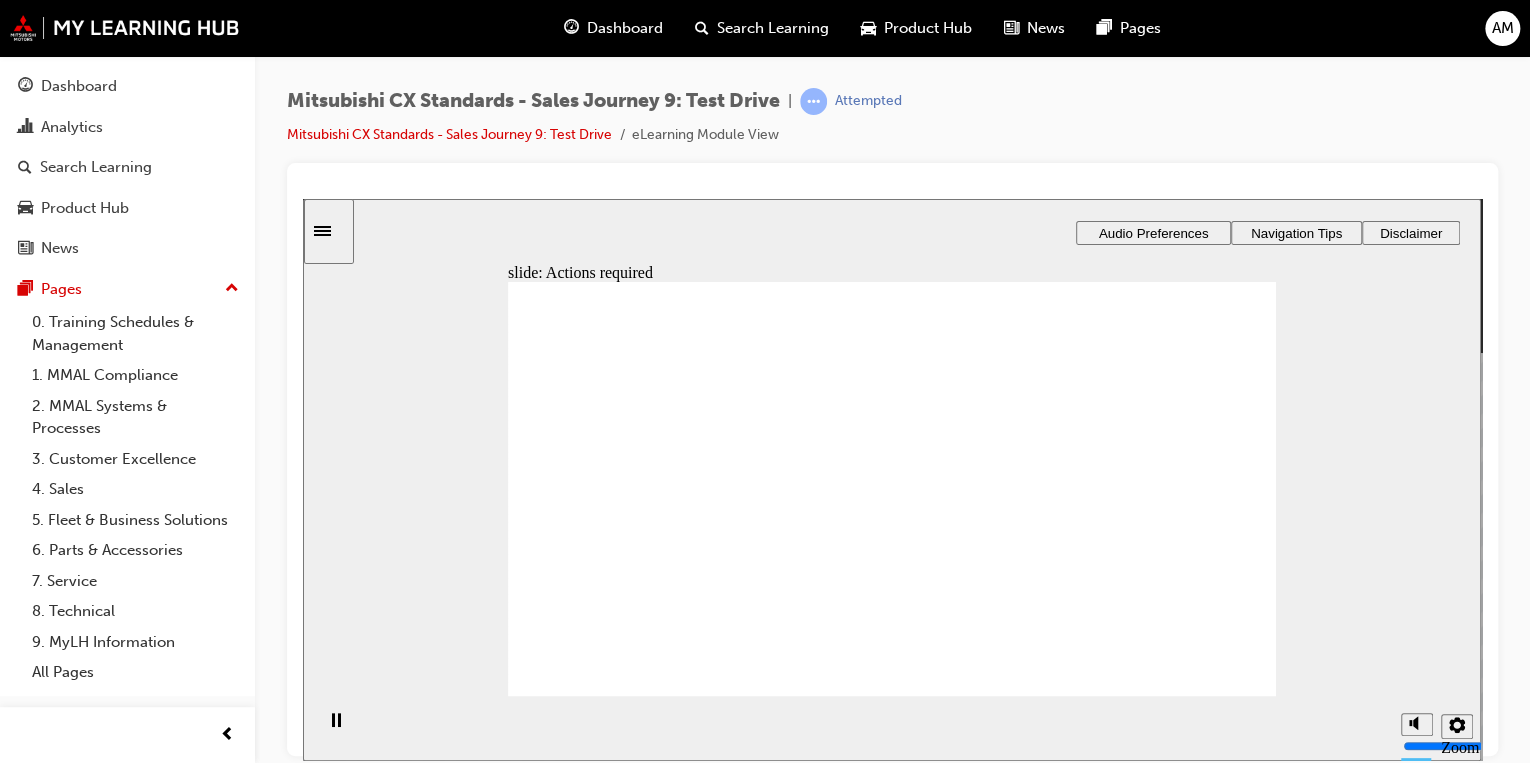 click 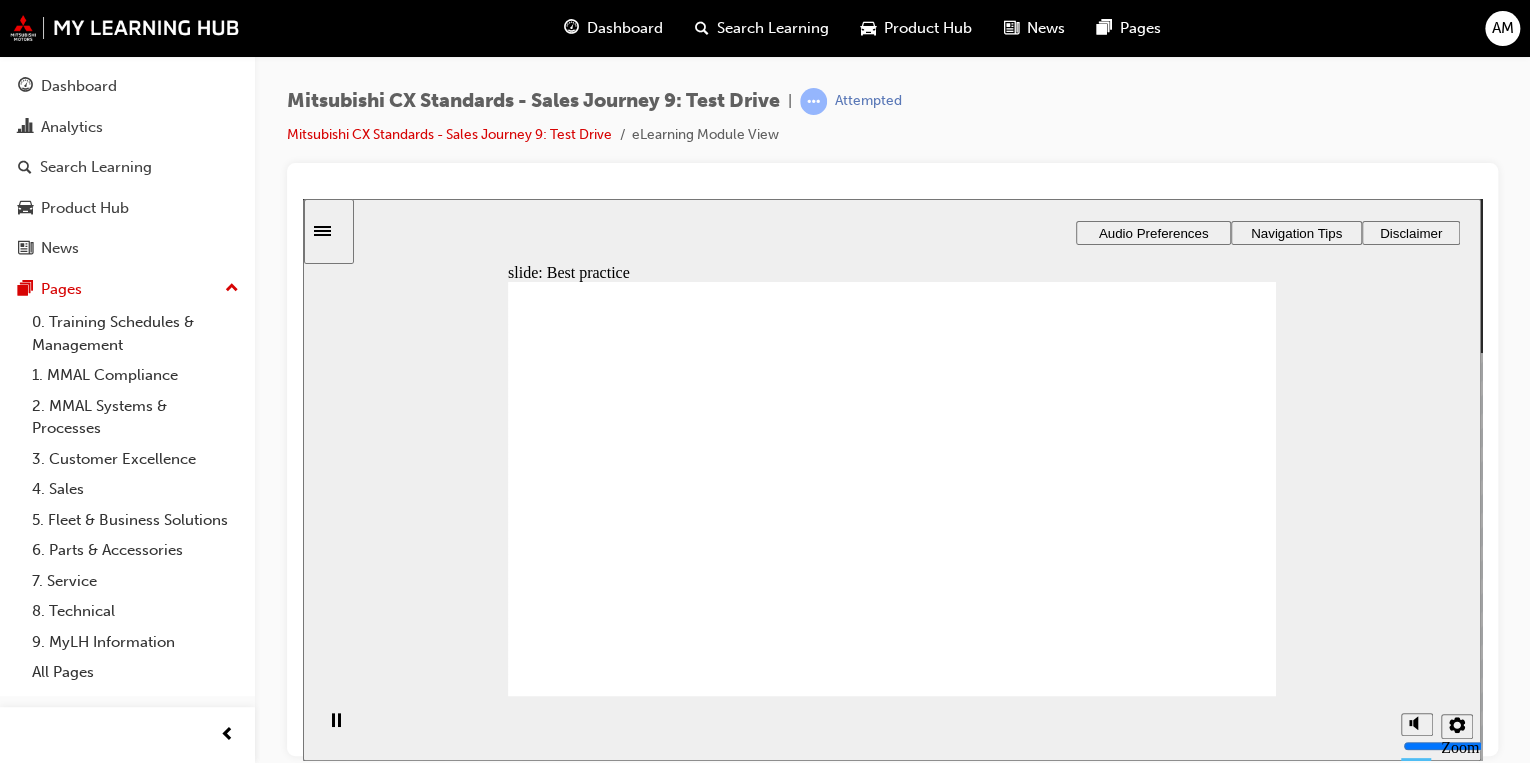 click 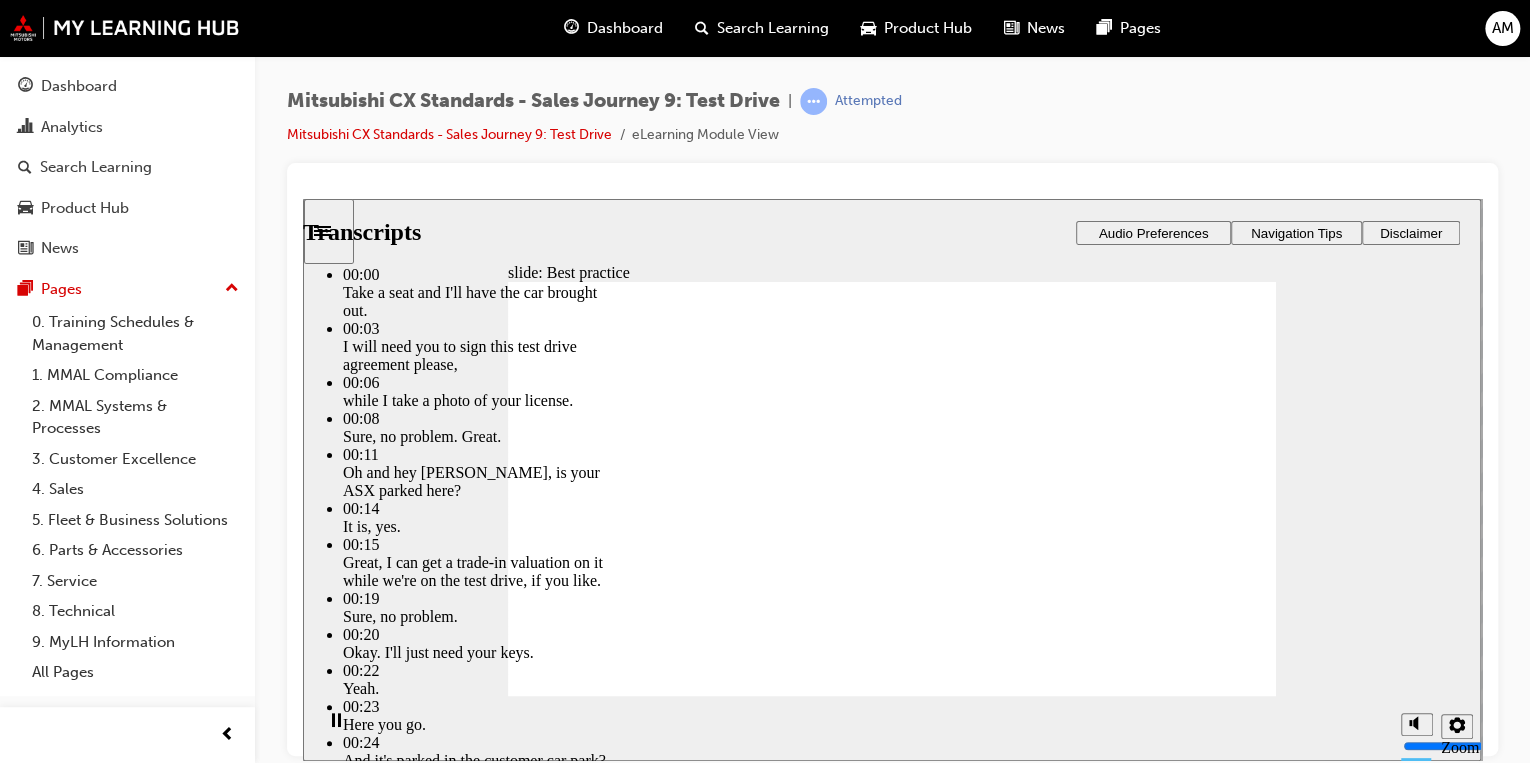 type on "3" 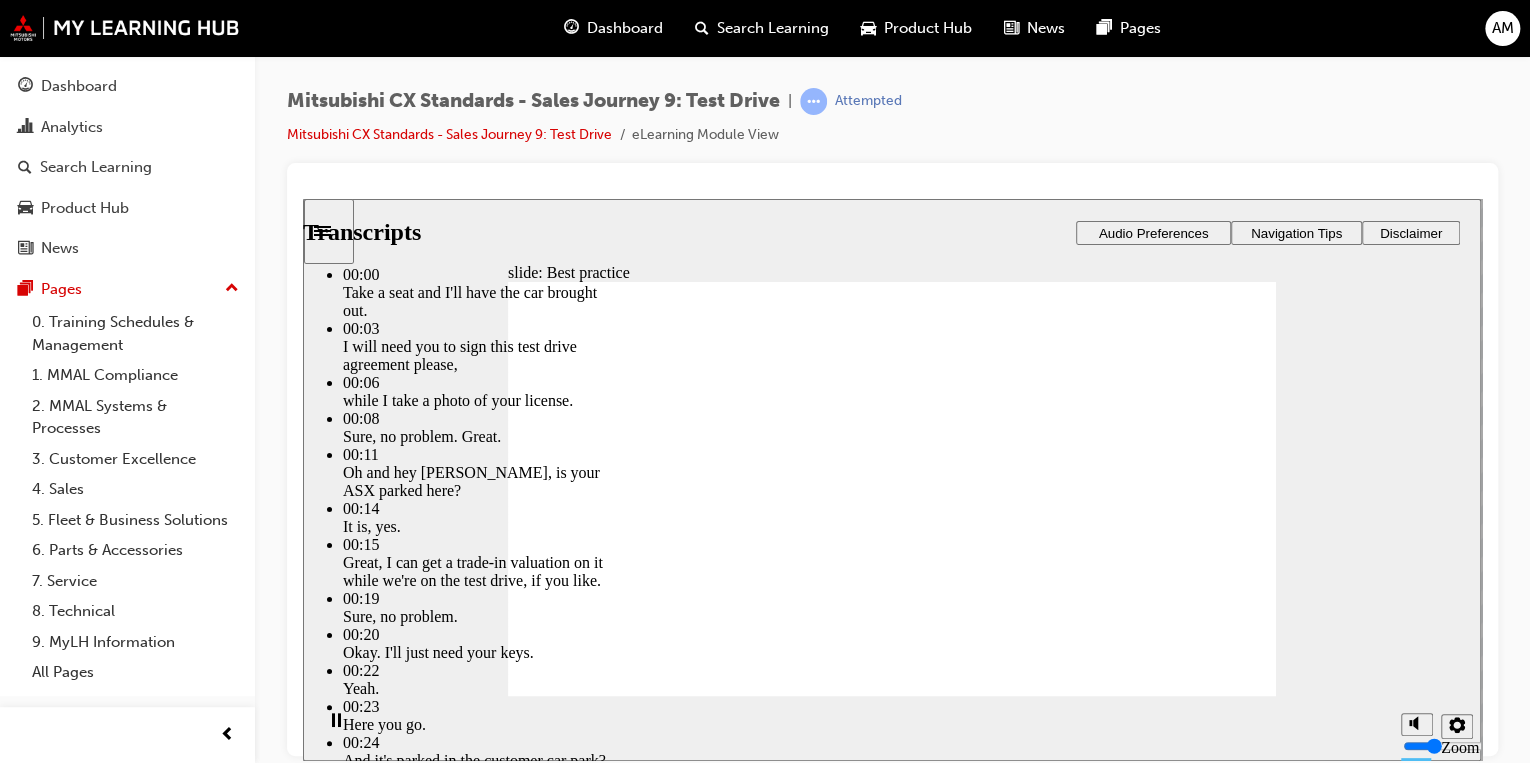 type on "3" 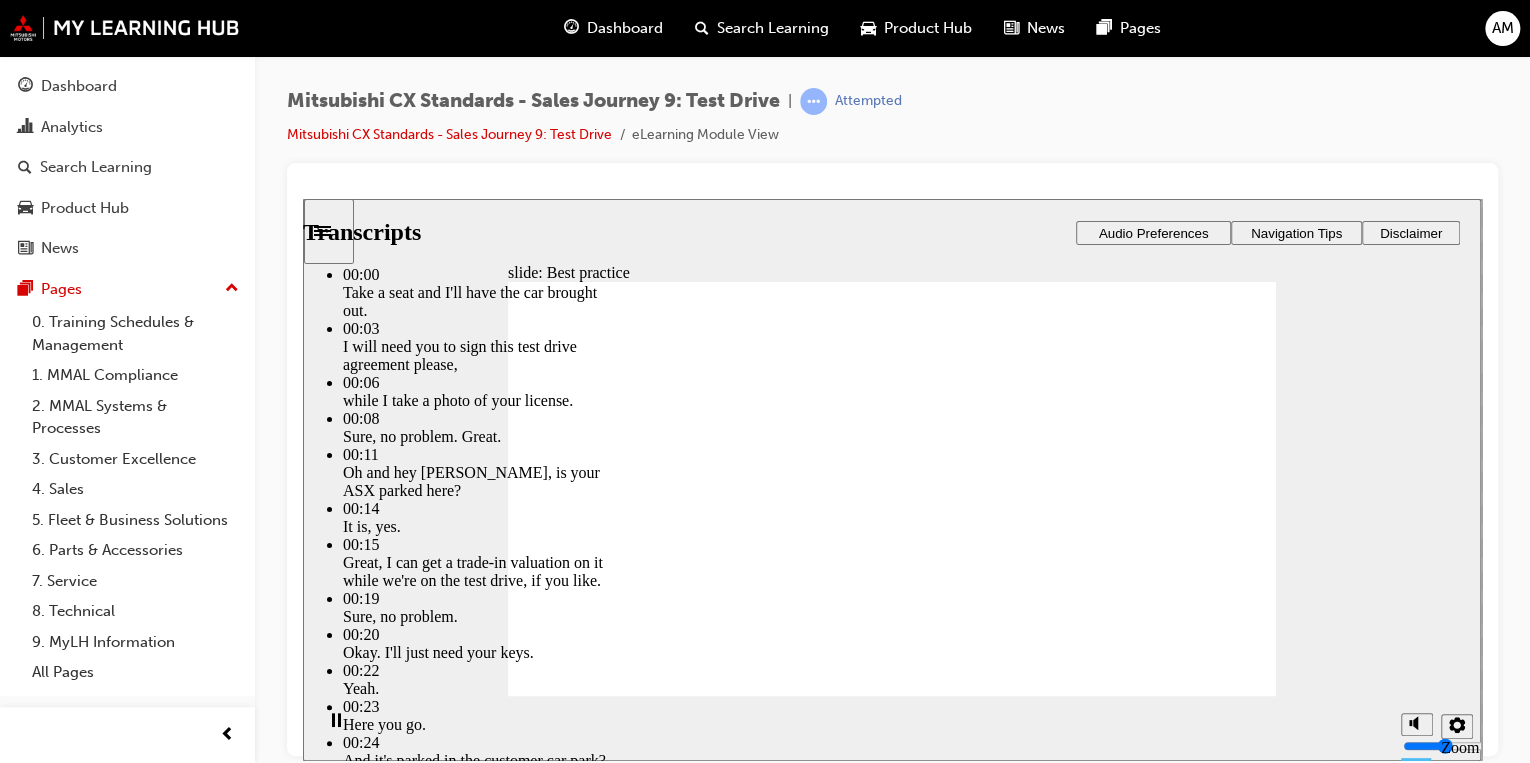 type on "3" 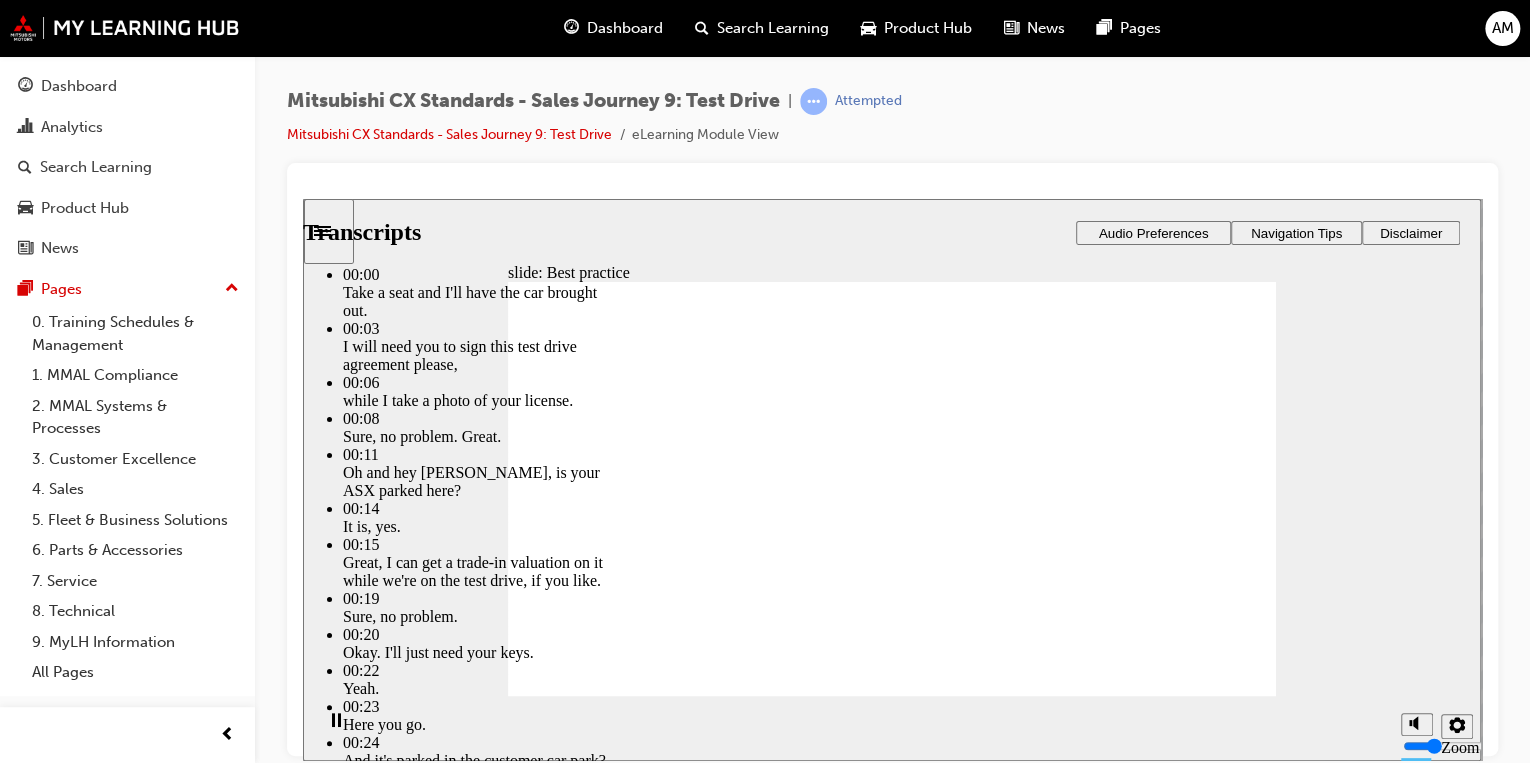 type on "2" 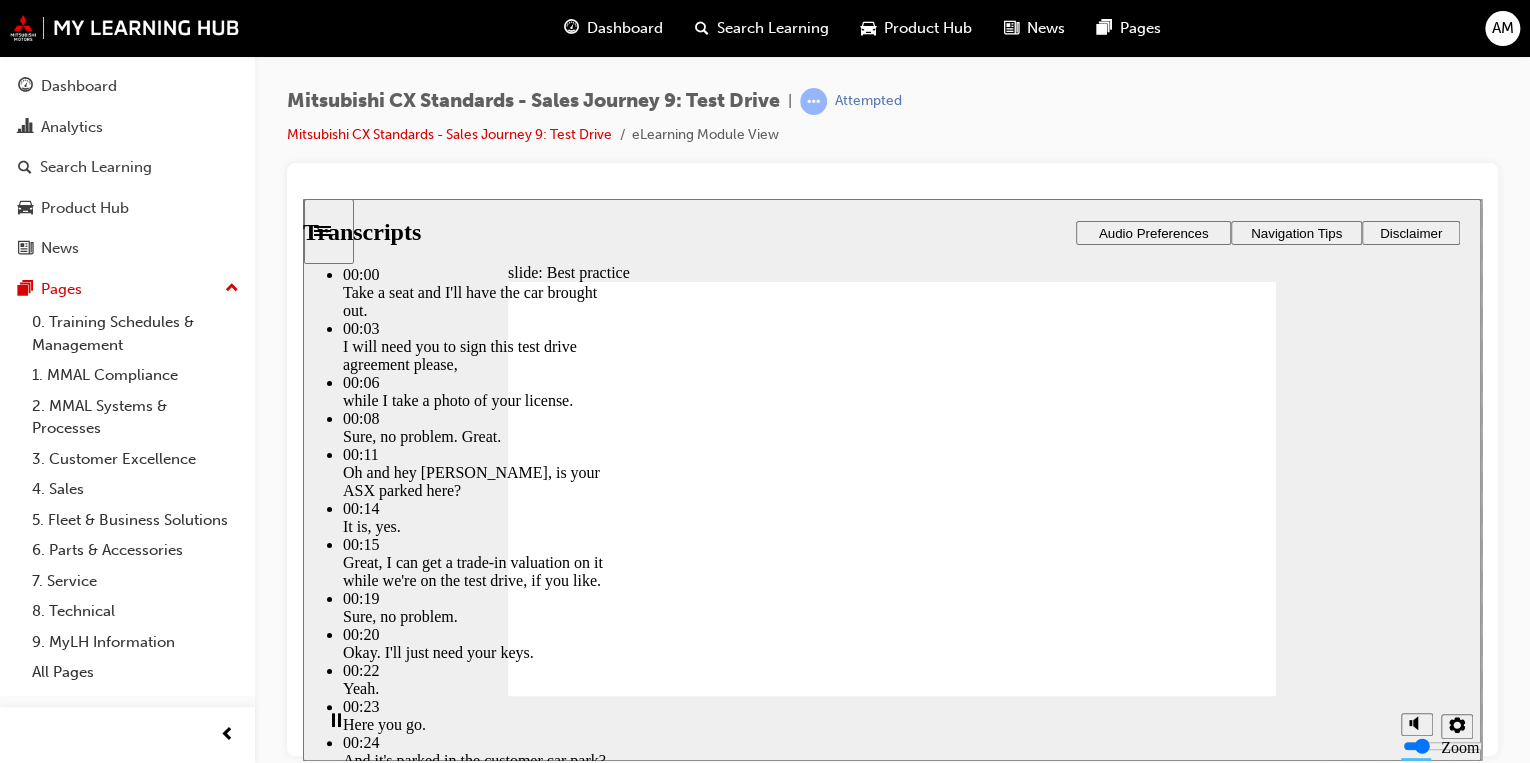 type on "4" 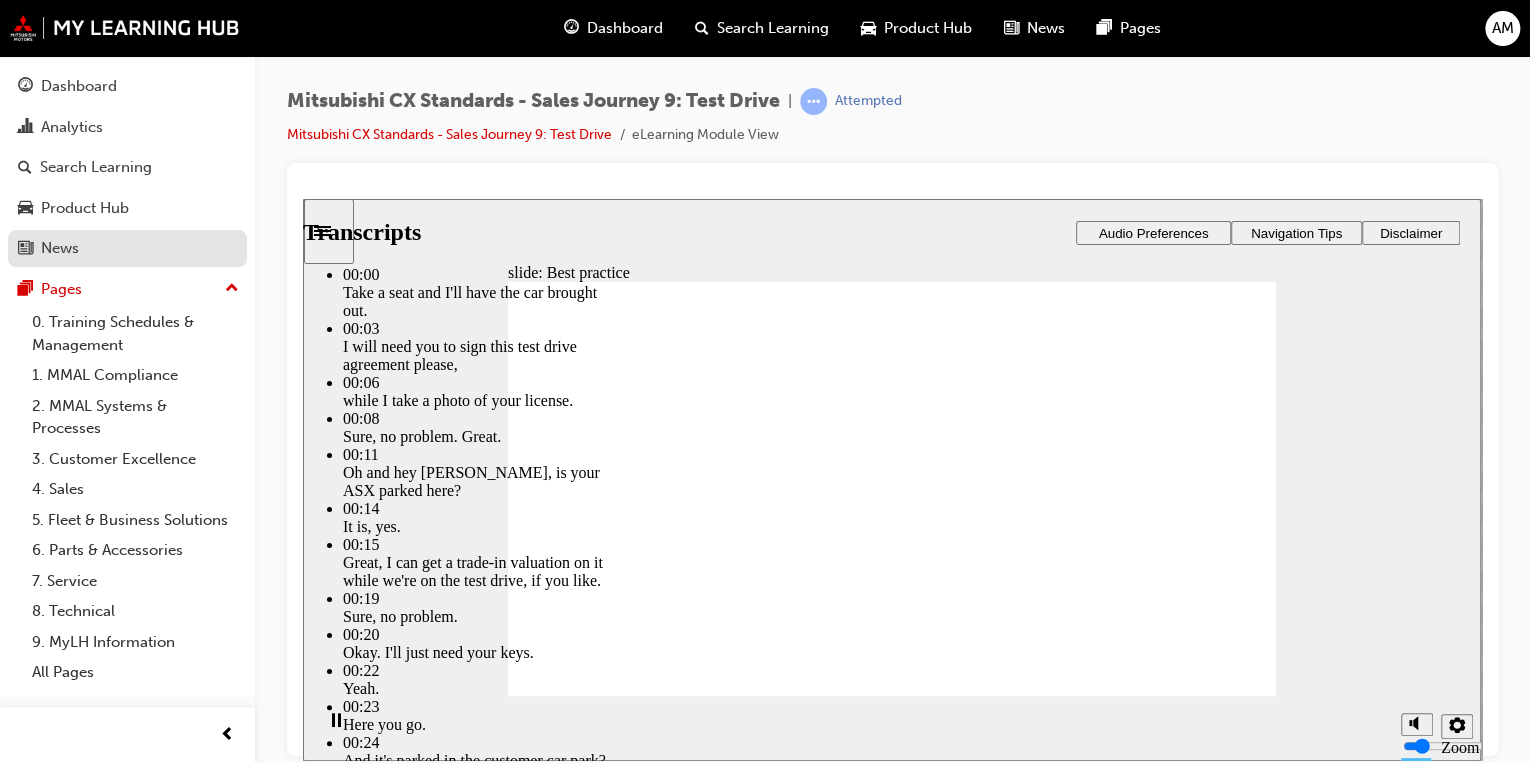 type on "11" 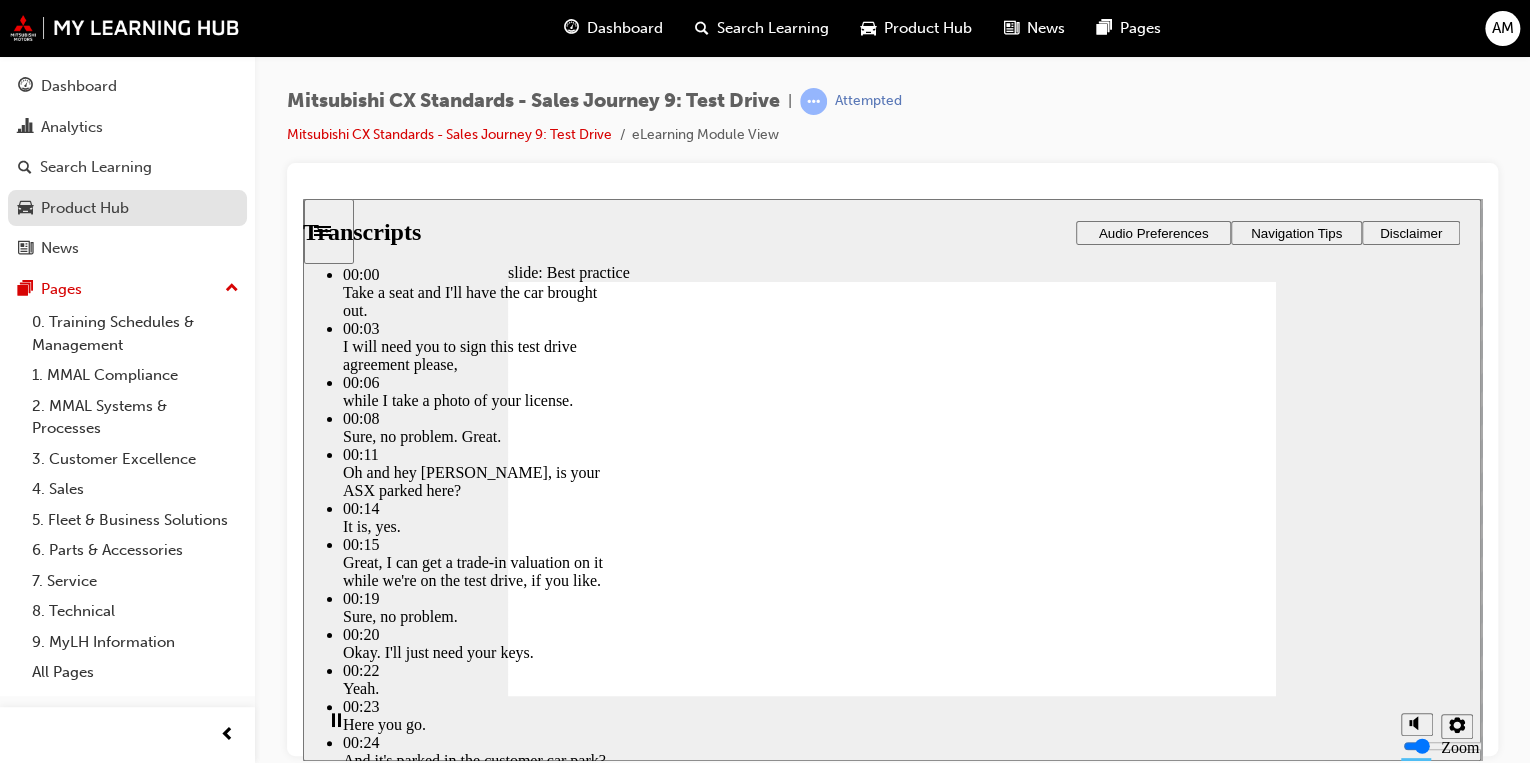 type on "11" 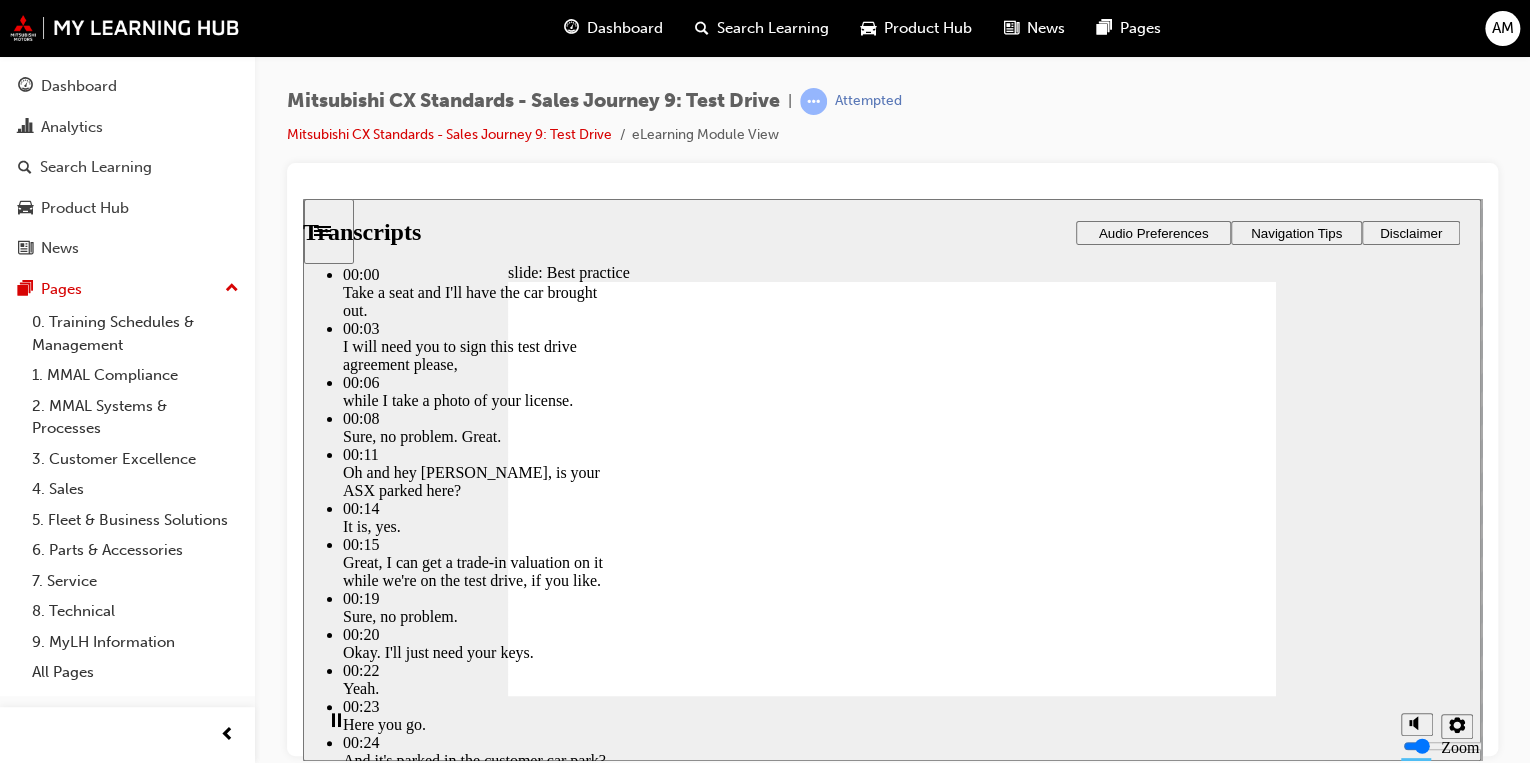 type on "12" 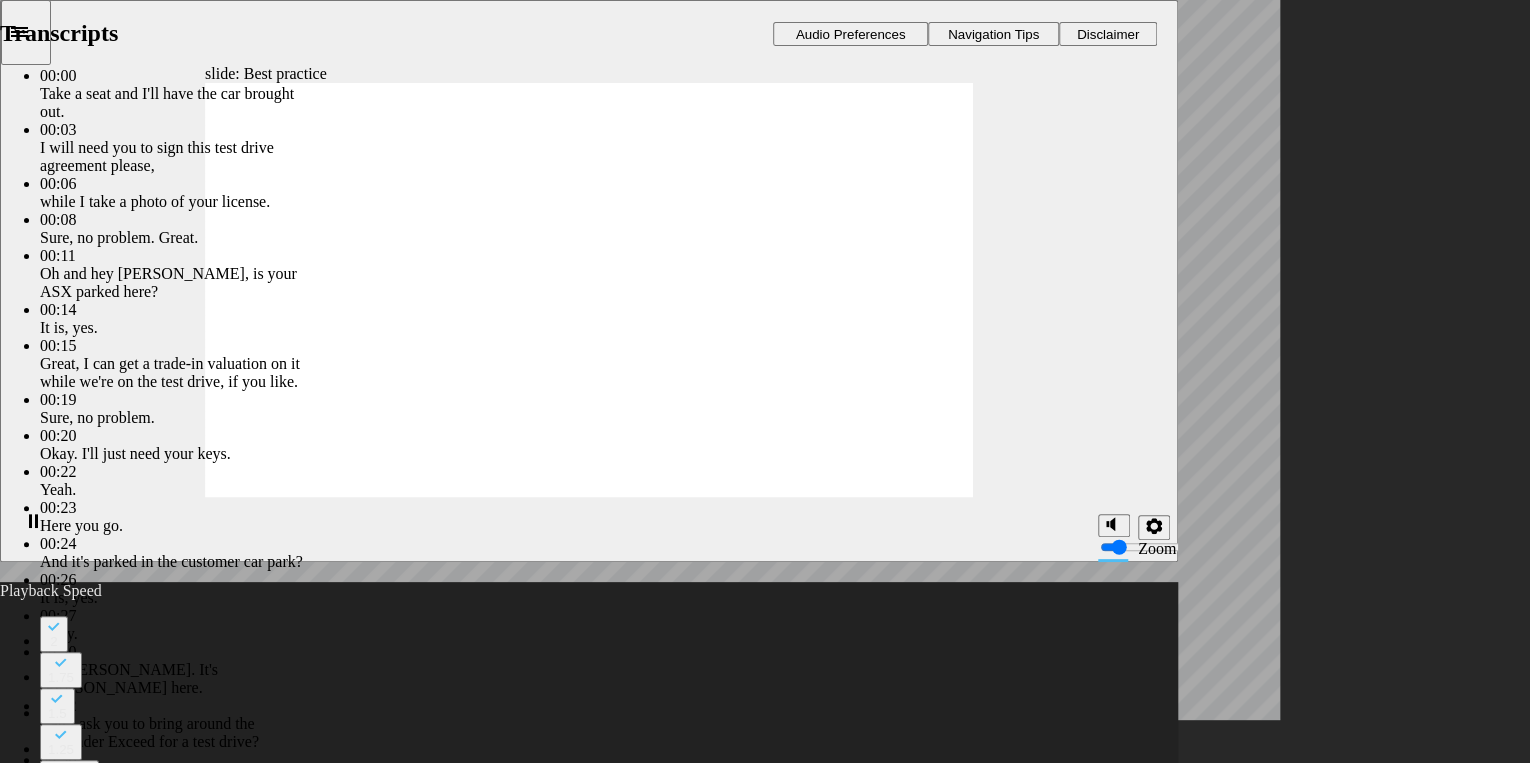 type on "1" 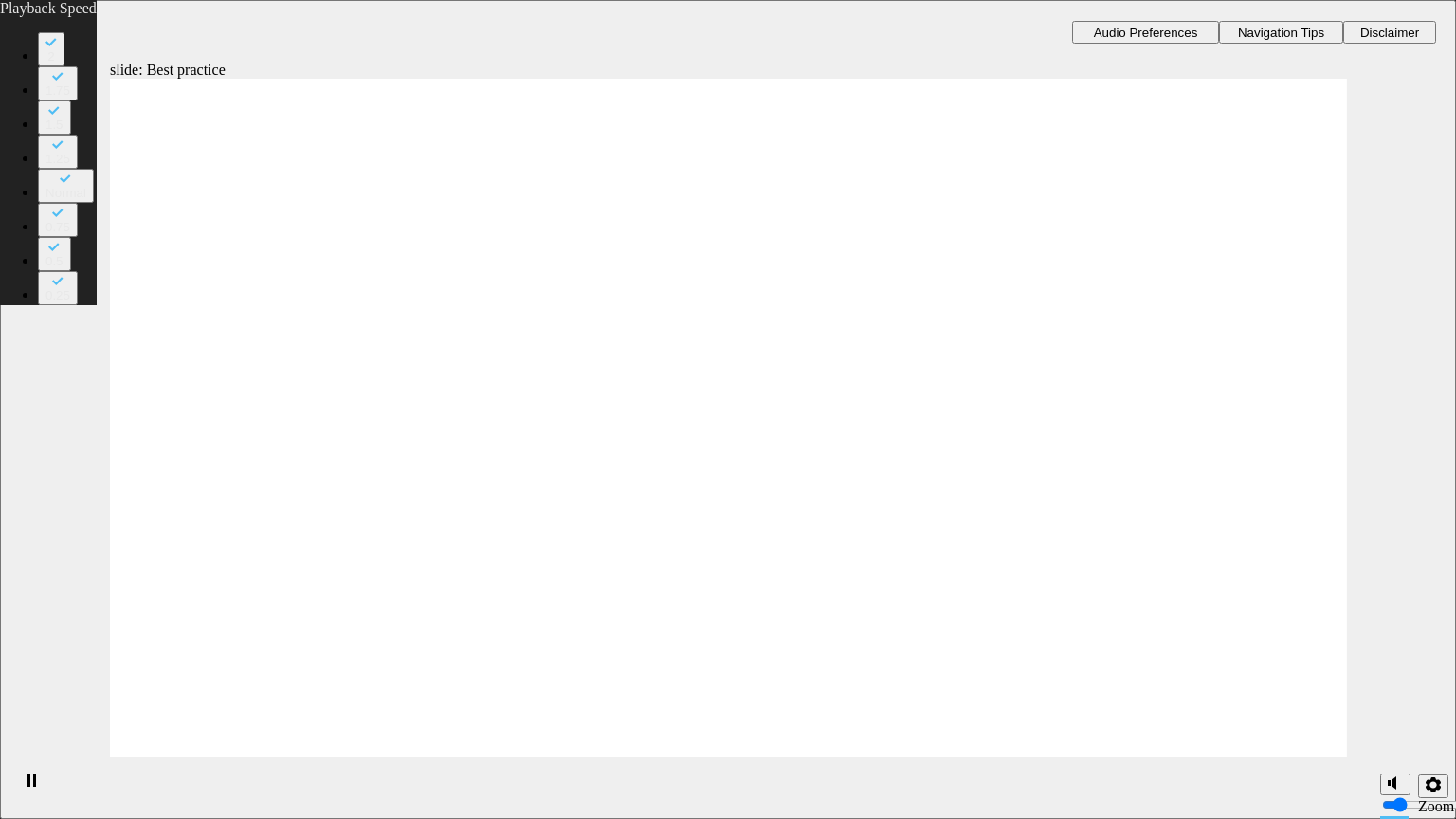 type on "19" 